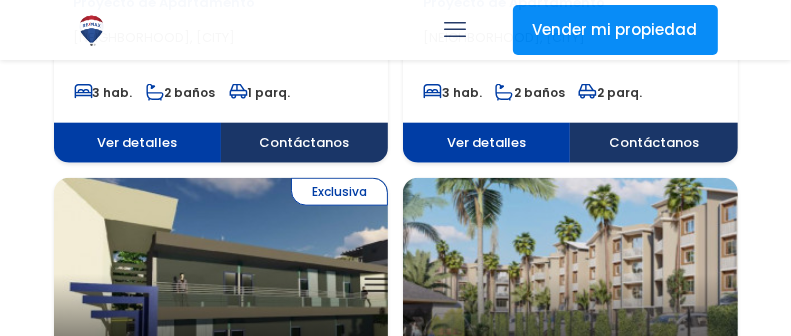 scroll, scrollTop: 0, scrollLeft: 0, axis: both 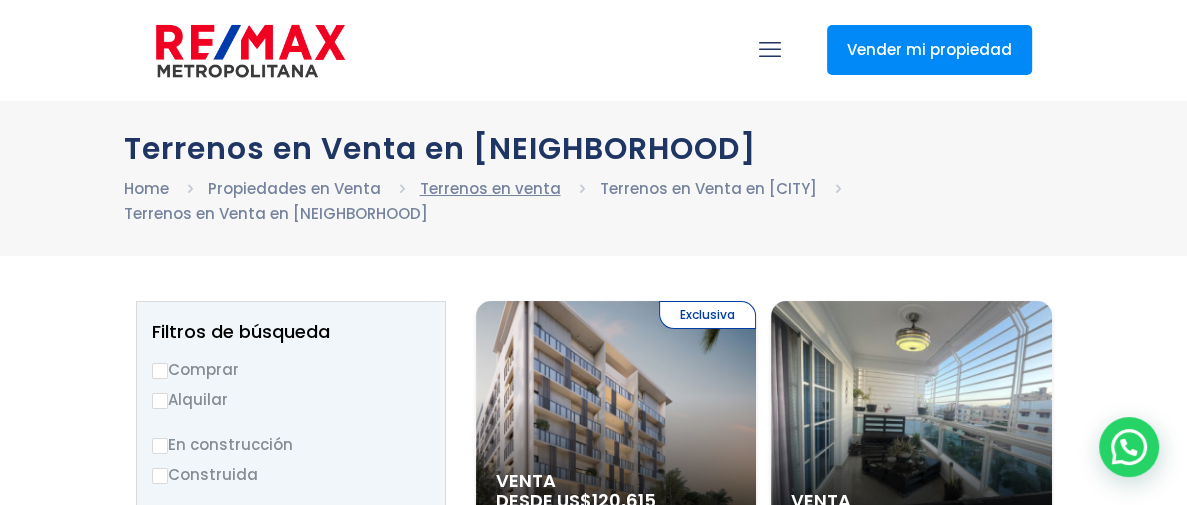 click on "Terrenos en venta" at bounding box center (490, 188) 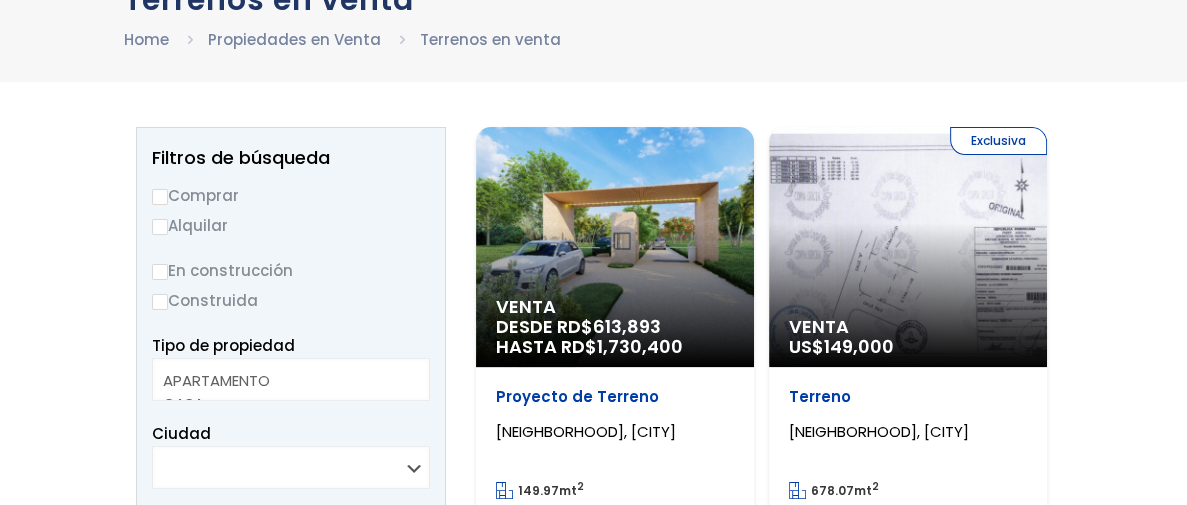 scroll, scrollTop: 149, scrollLeft: 0, axis: vertical 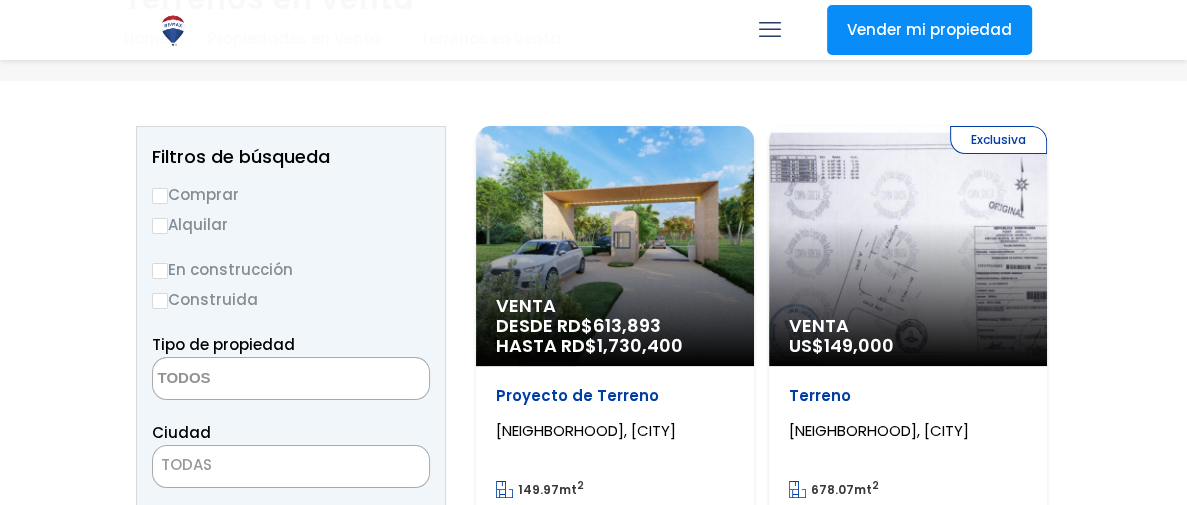 click on "Comprar" at bounding box center [160, 196] 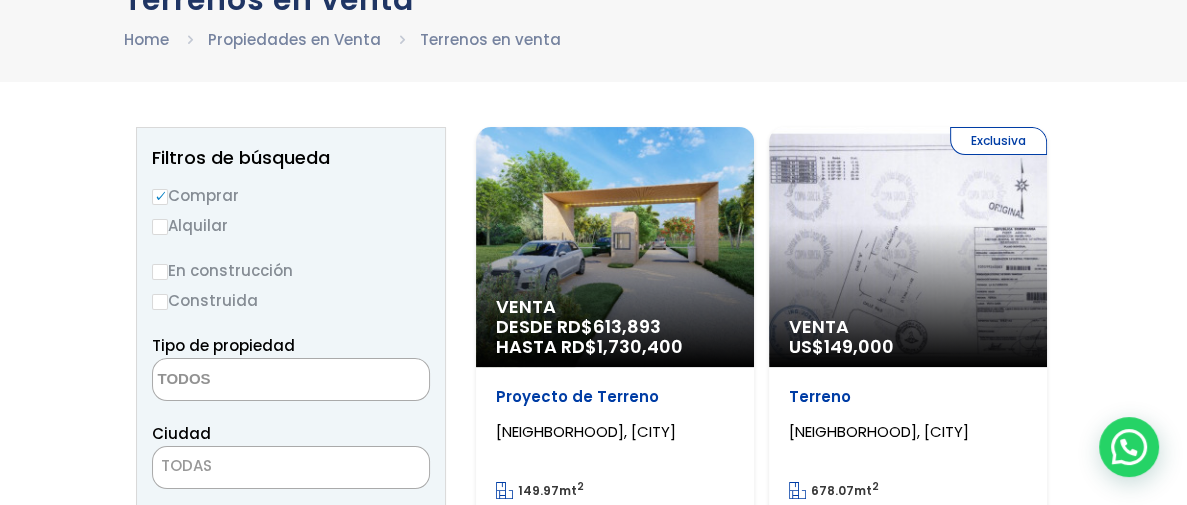 scroll, scrollTop: 299, scrollLeft: 0, axis: vertical 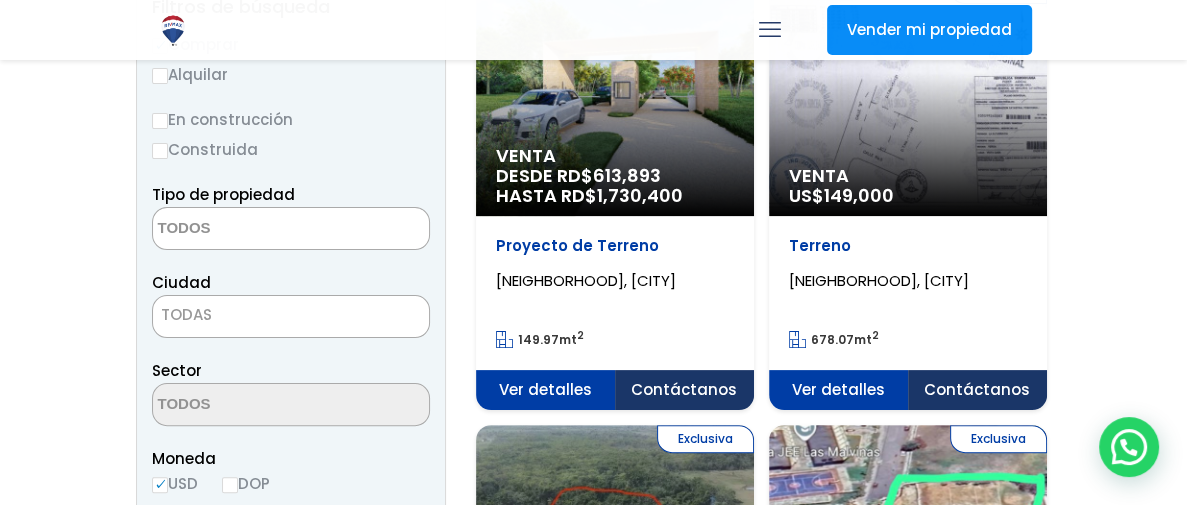 click at bounding box center [250, 229] 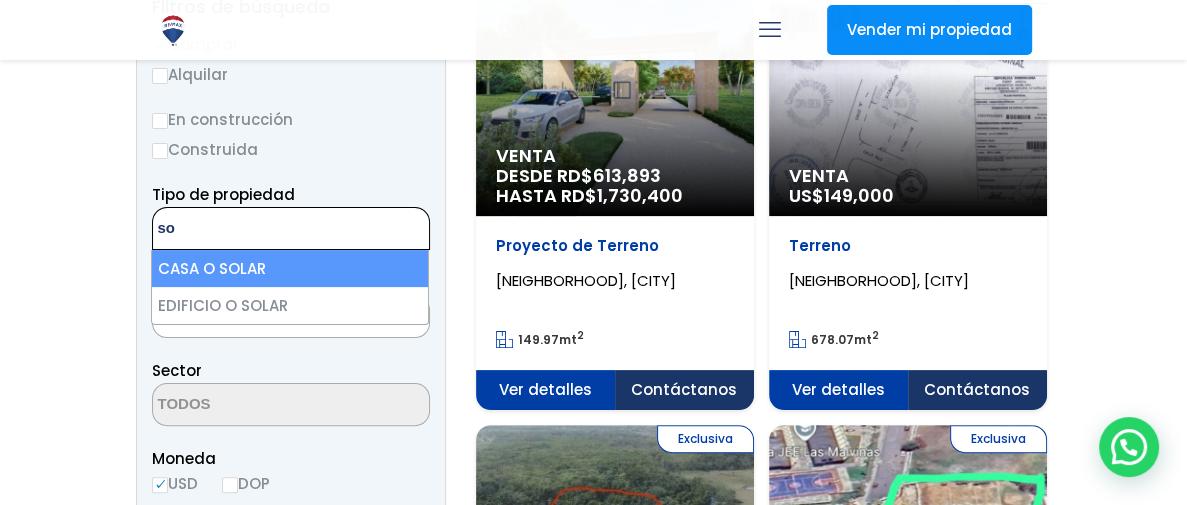 type on "so" 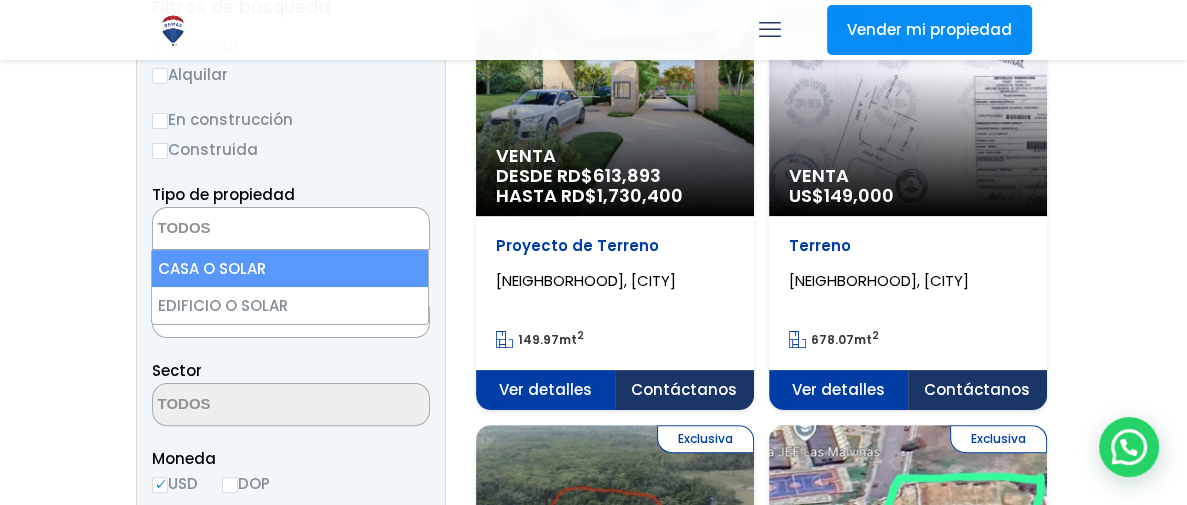scroll, scrollTop: 235, scrollLeft: 0, axis: vertical 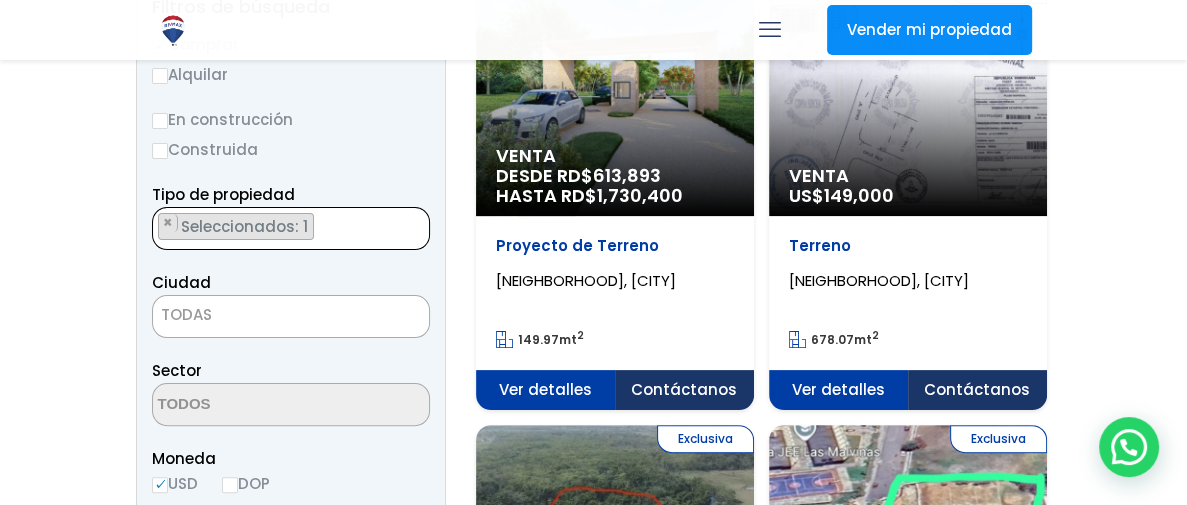click on "X
Vender mi propiedad
.path{fill:none;stroke:#000;stroke-miterlimit:10;stroke-width:1.5px;}
✕
Terrenos en venta Home   Propiedades en Venta   Terrenos en venta
Todas las Propiedades
Comprar
Alquilar
Tipo de propiedad
APARTAMENTO
CASA
LOCAL COMERCIAL
FINCA 1" at bounding box center (593, 1957) 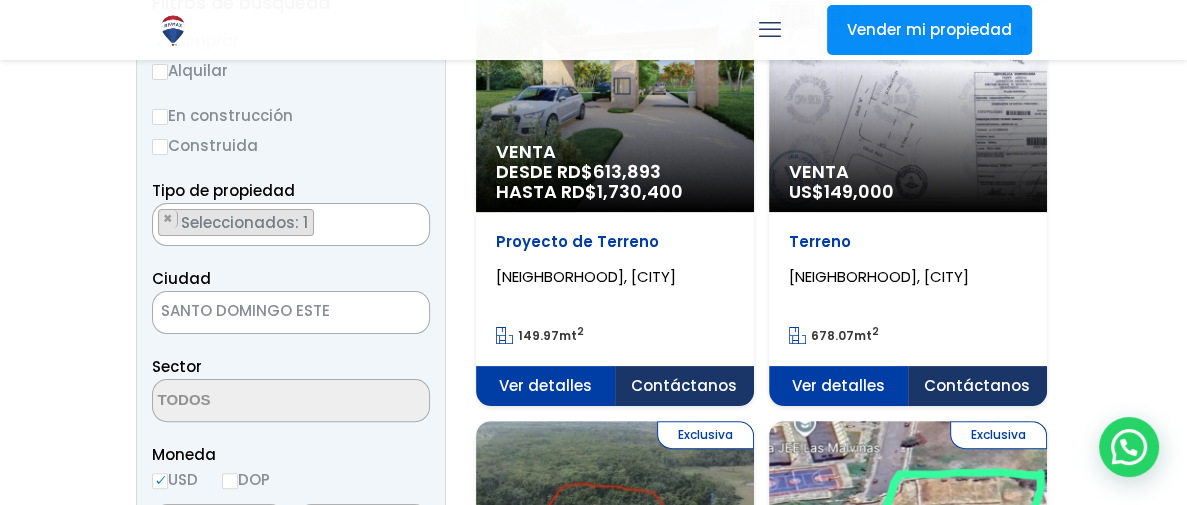 scroll, scrollTop: 453, scrollLeft: 0, axis: vertical 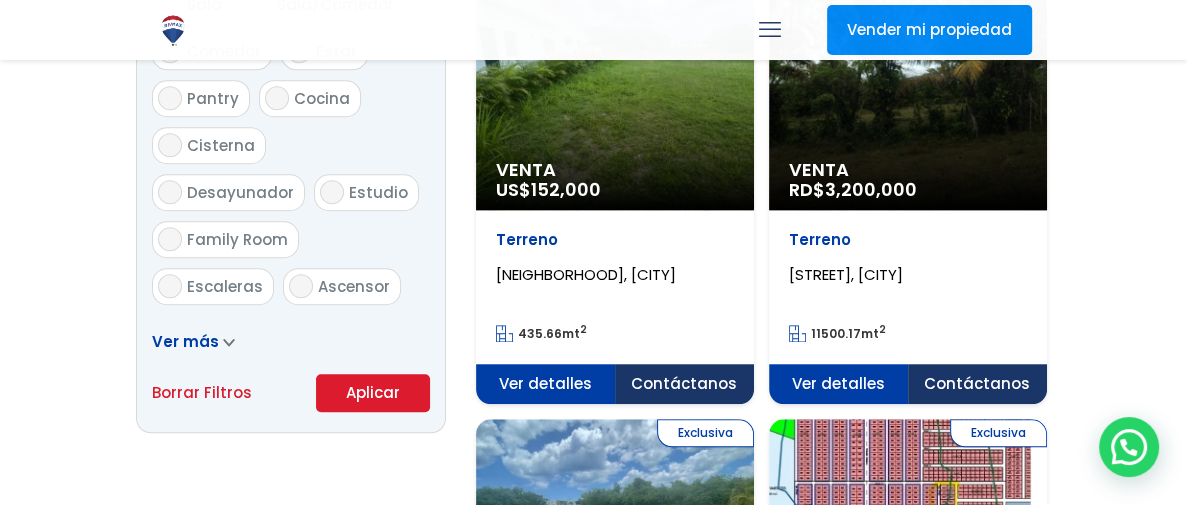 click on "Aplicar" at bounding box center (373, 393) 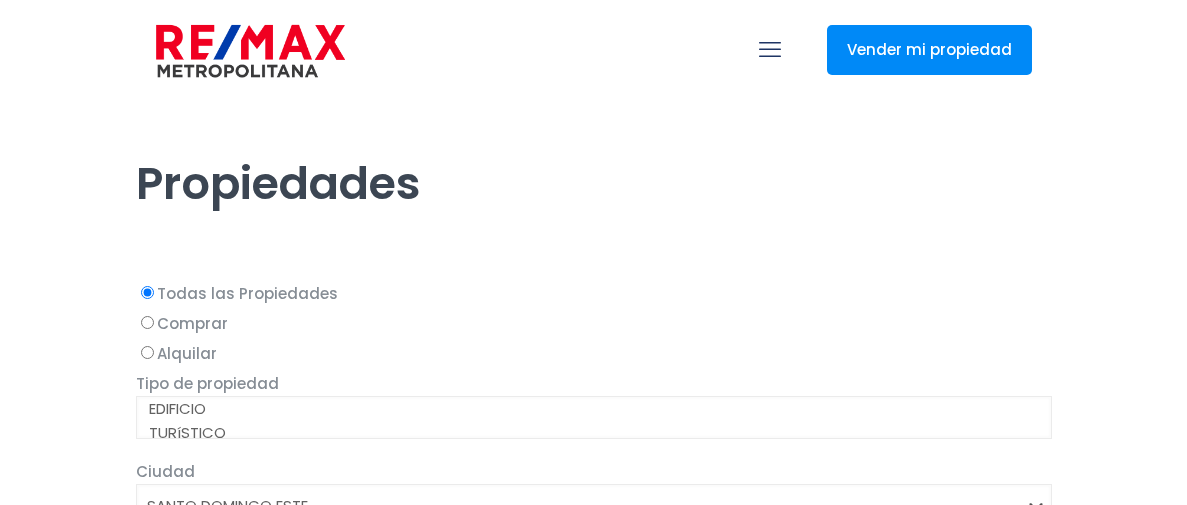 scroll, scrollTop: 0, scrollLeft: 0, axis: both 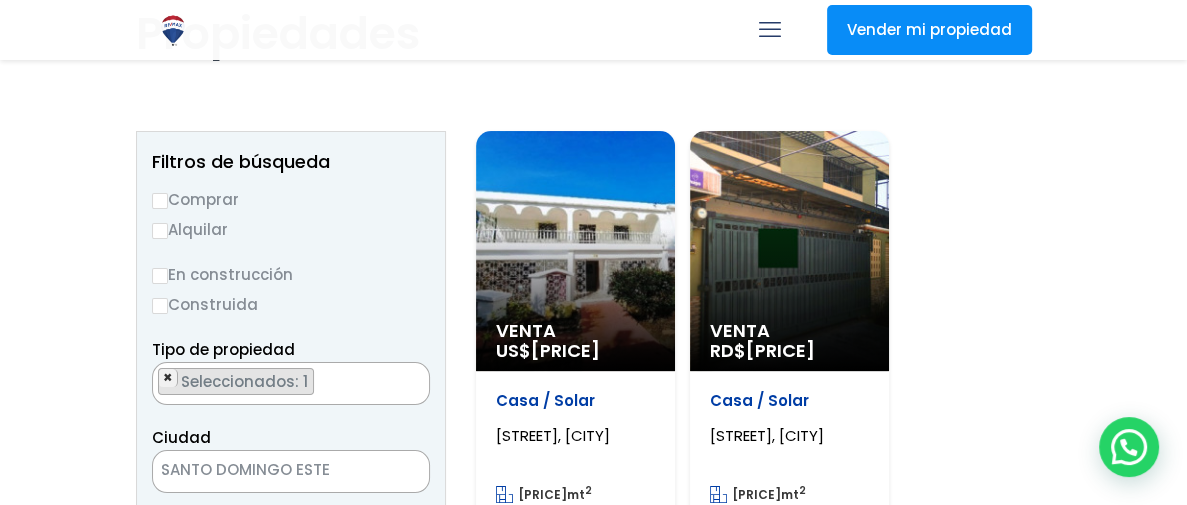 click on "×" at bounding box center (168, 378) 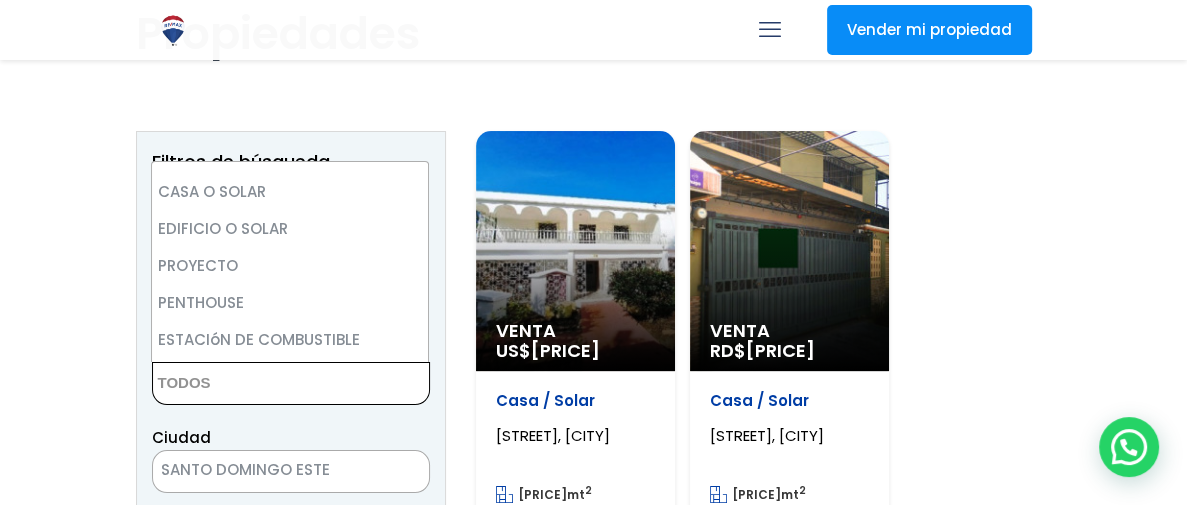scroll, scrollTop: 282, scrollLeft: 0, axis: vertical 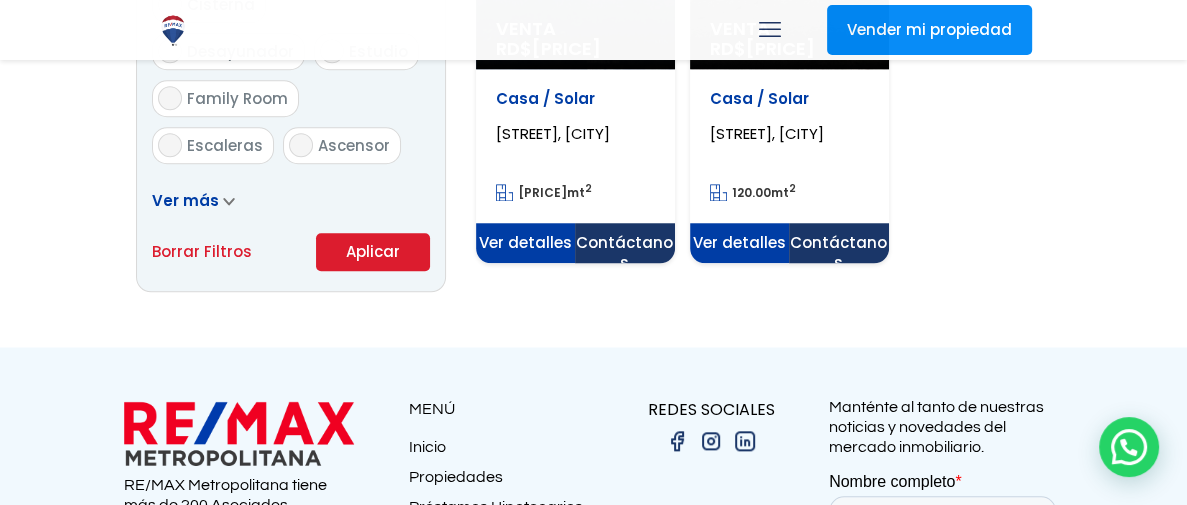 click on "Aplicar" at bounding box center [373, 252] 